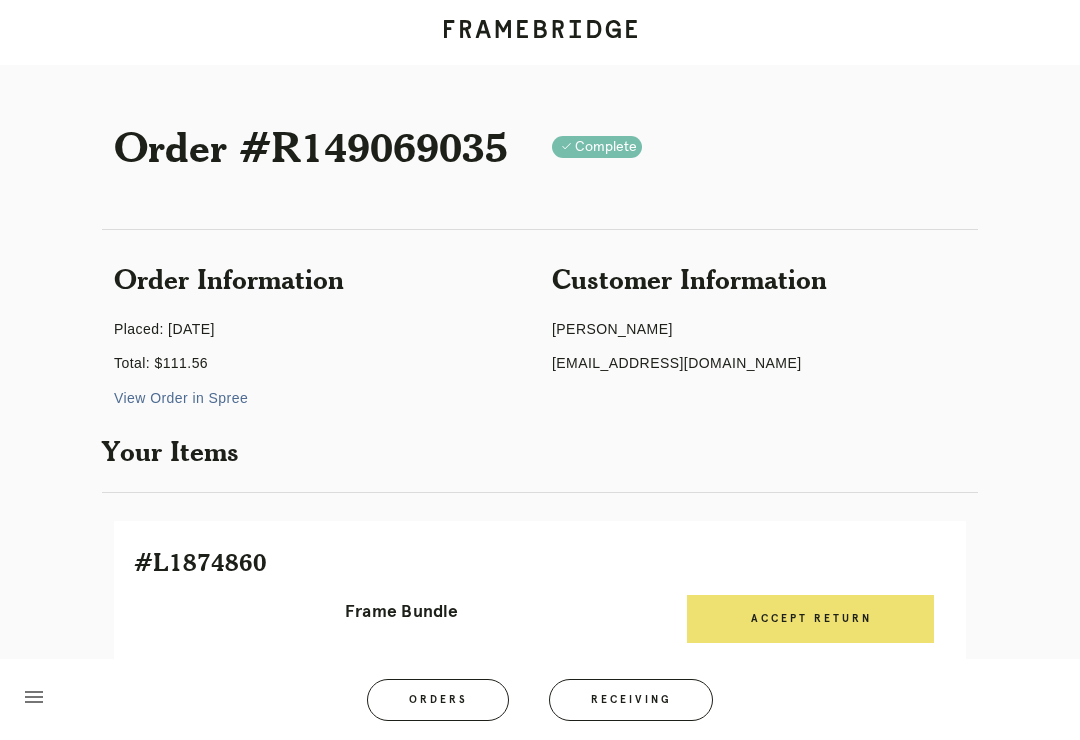 scroll, scrollTop: 691, scrollLeft: 70, axis: both 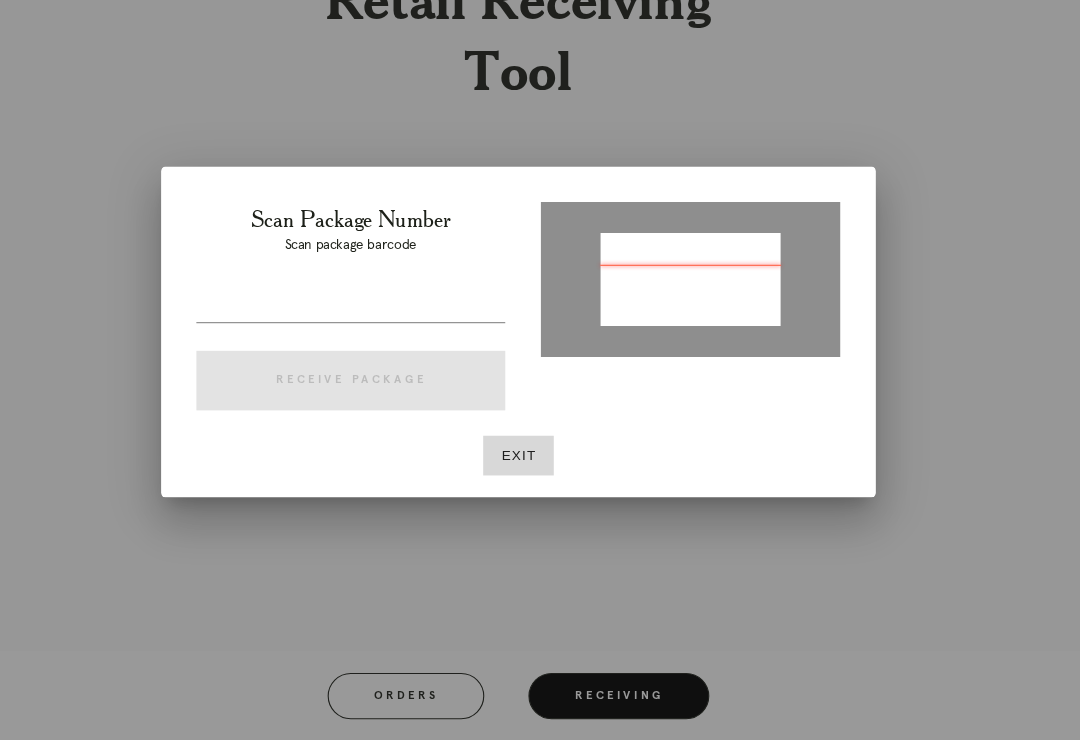 type on "P523400648687584" 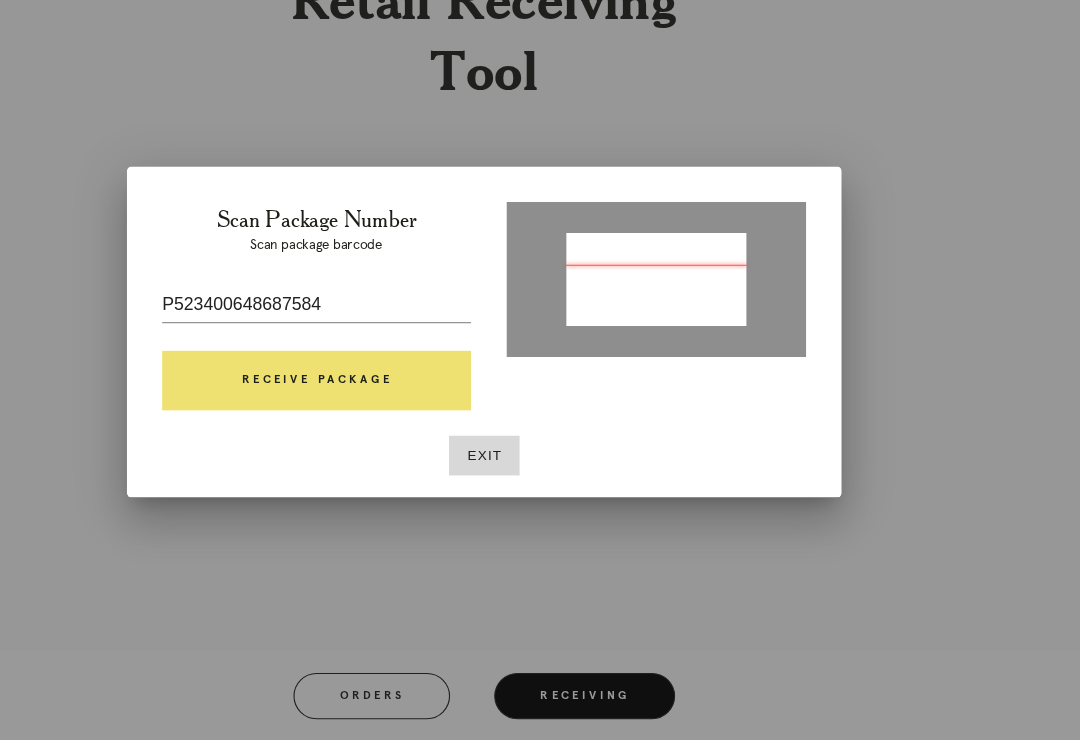 click on "Receive Package" at bounding box center [388, 414] 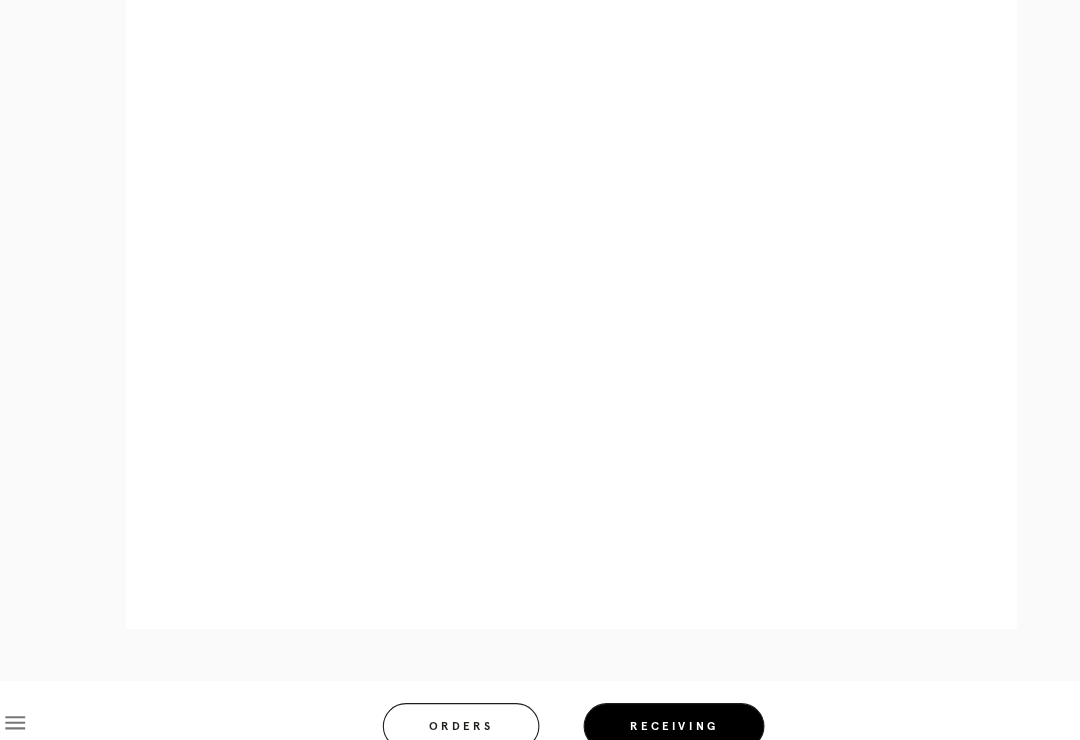 scroll, scrollTop: 889, scrollLeft: 0, axis: vertical 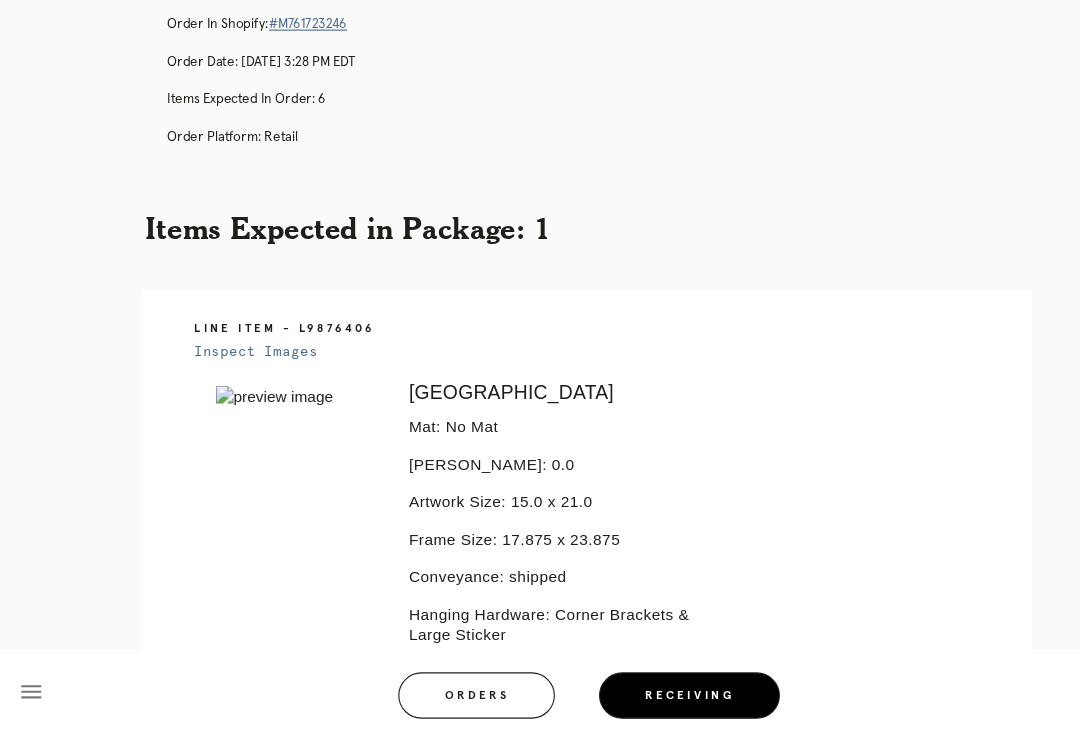 click on "Orders" at bounding box center [438, 700] 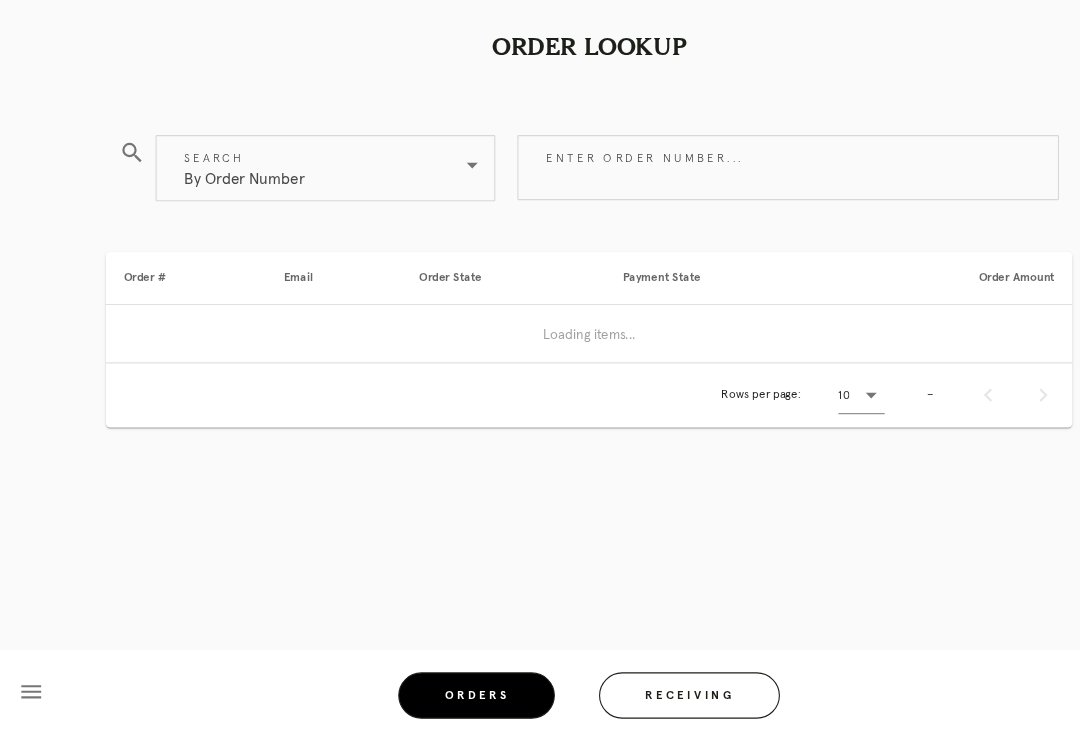 scroll, scrollTop: 31, scrollLeft: 0, axis: vertical 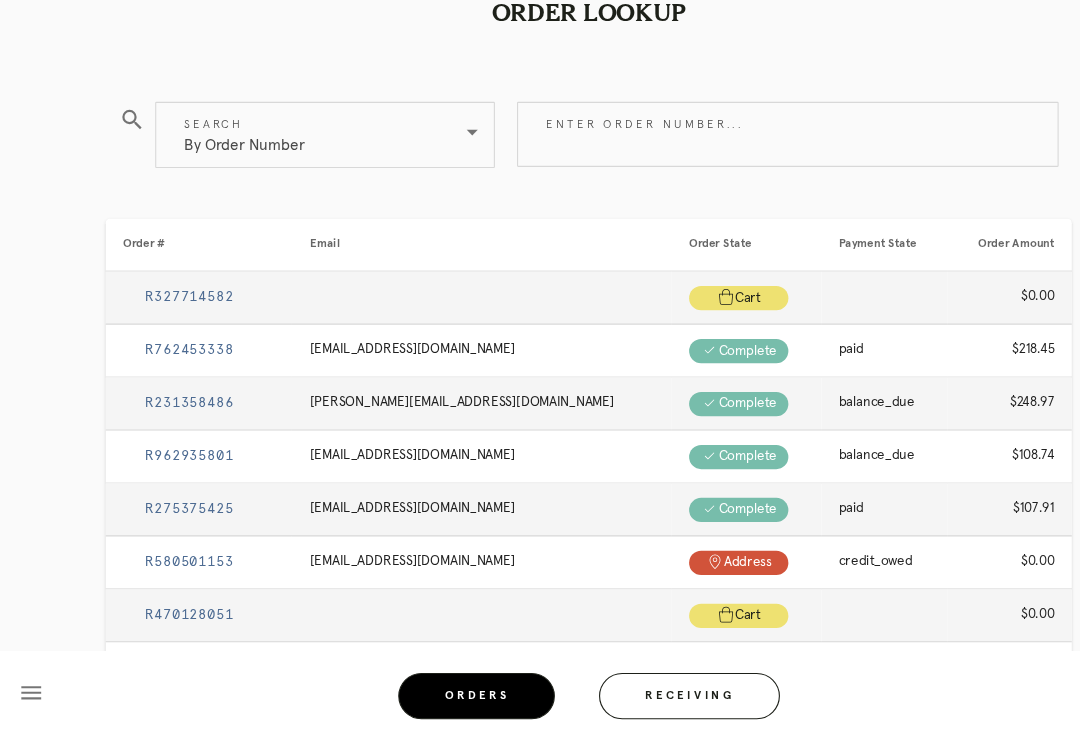 click on "Enter order number..." at bounding box center [720, 190] 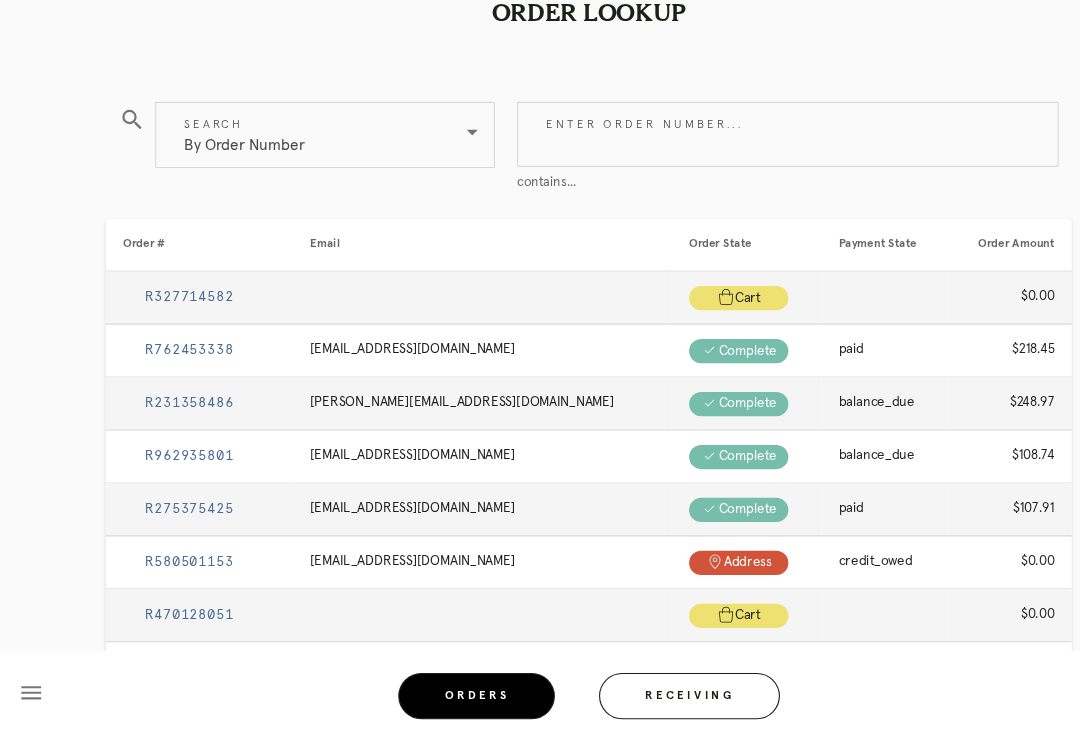 click on "Enter order number..." at bounding box center (720, 190) 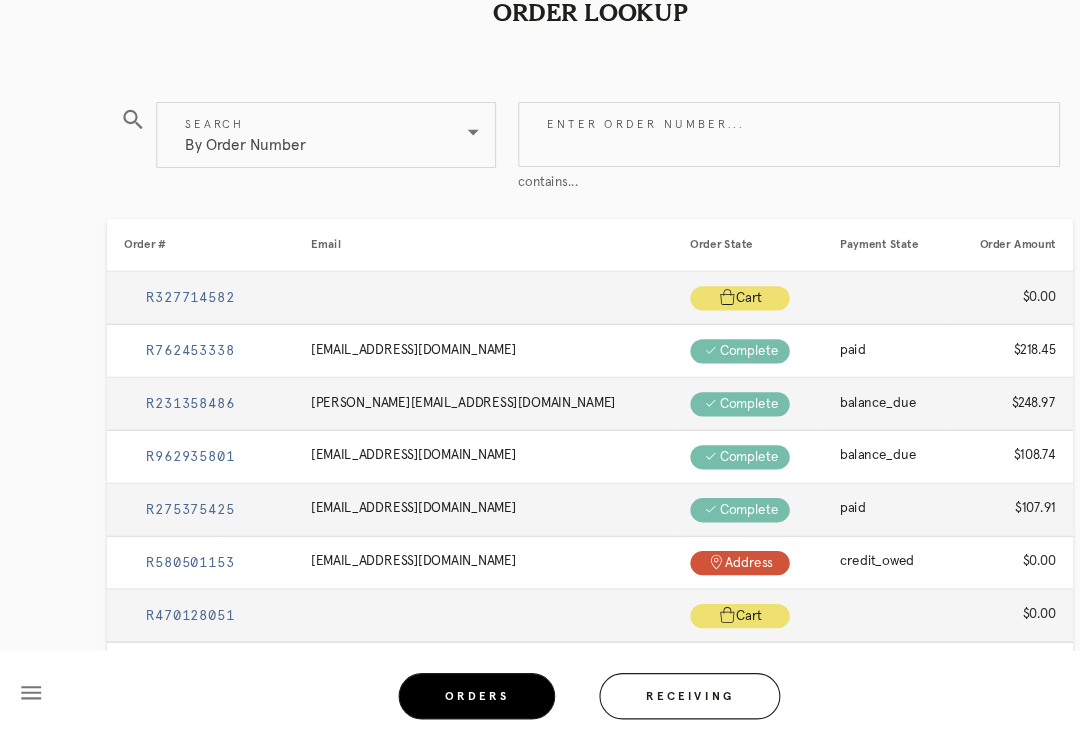 paste on "#M761714411" 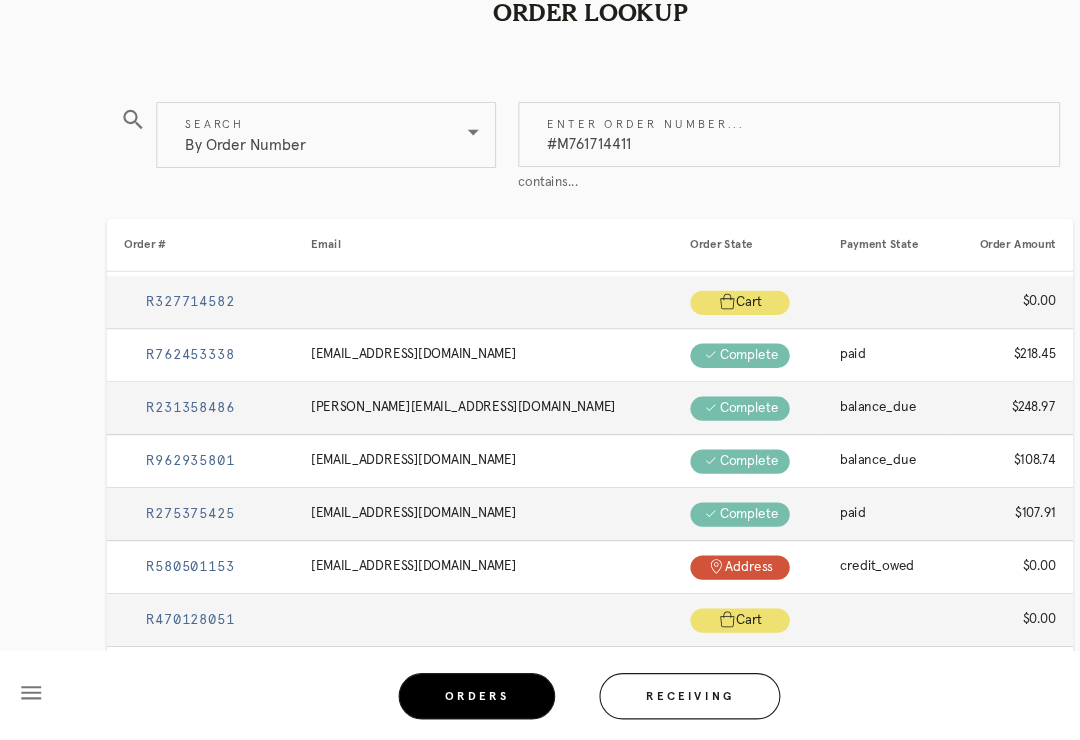 type on "#M761714411" 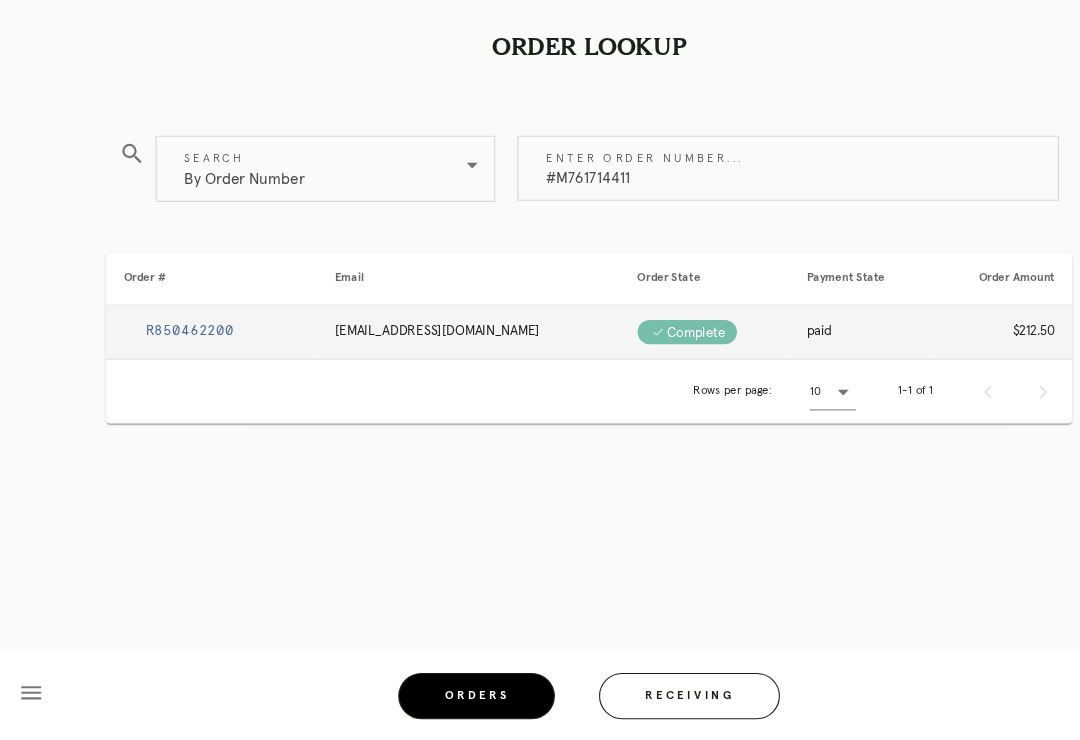 click on "R850462200" at bounding box center [178, 369] 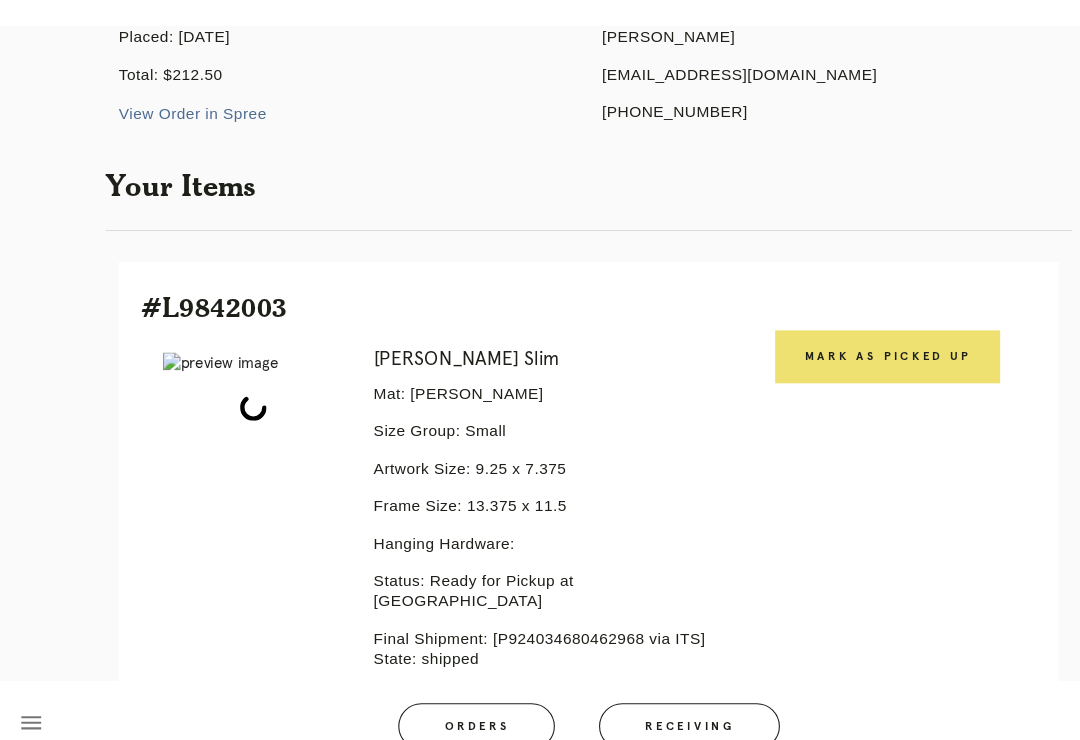 scroll, scrollTop: 263, scrollLeft: 0, axis: vertical 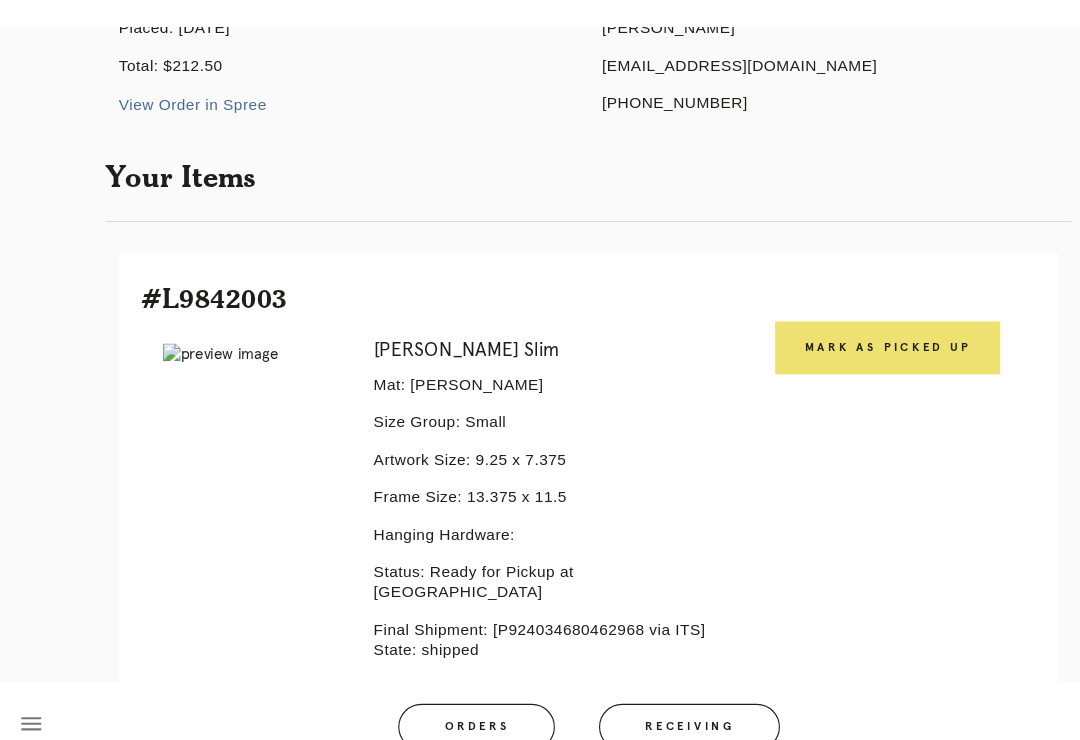 click on "Mark as Picked Up" at bounding box center [811, 356] 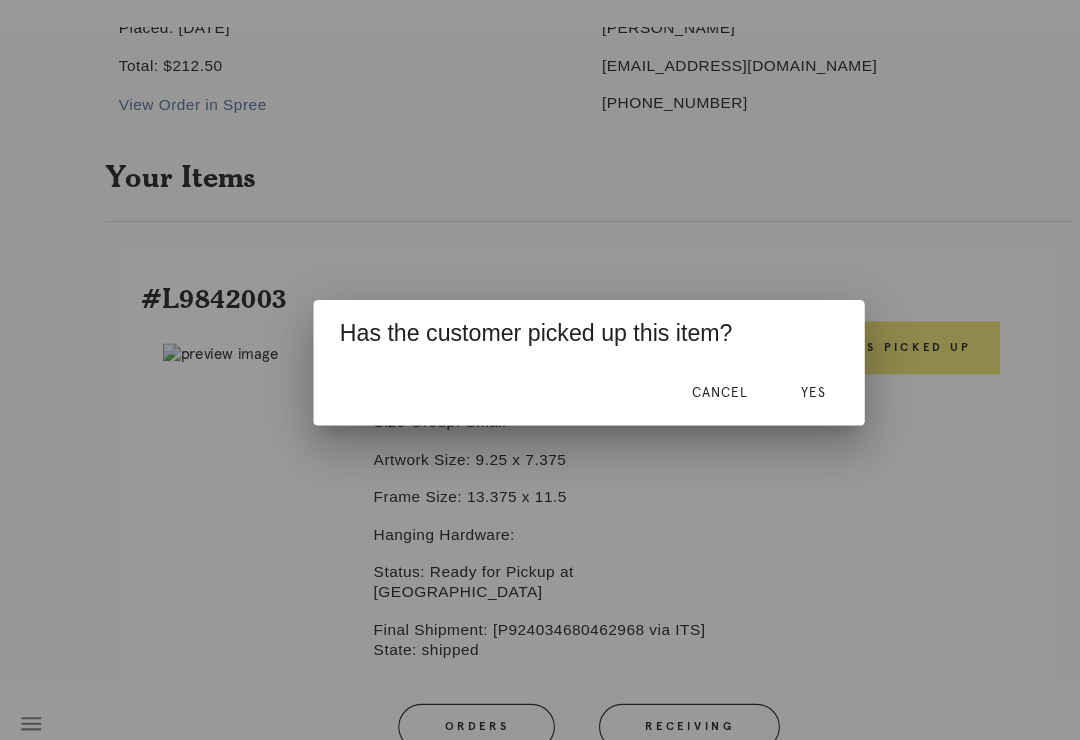 click on "Yes" at bounding box center [743, 397] 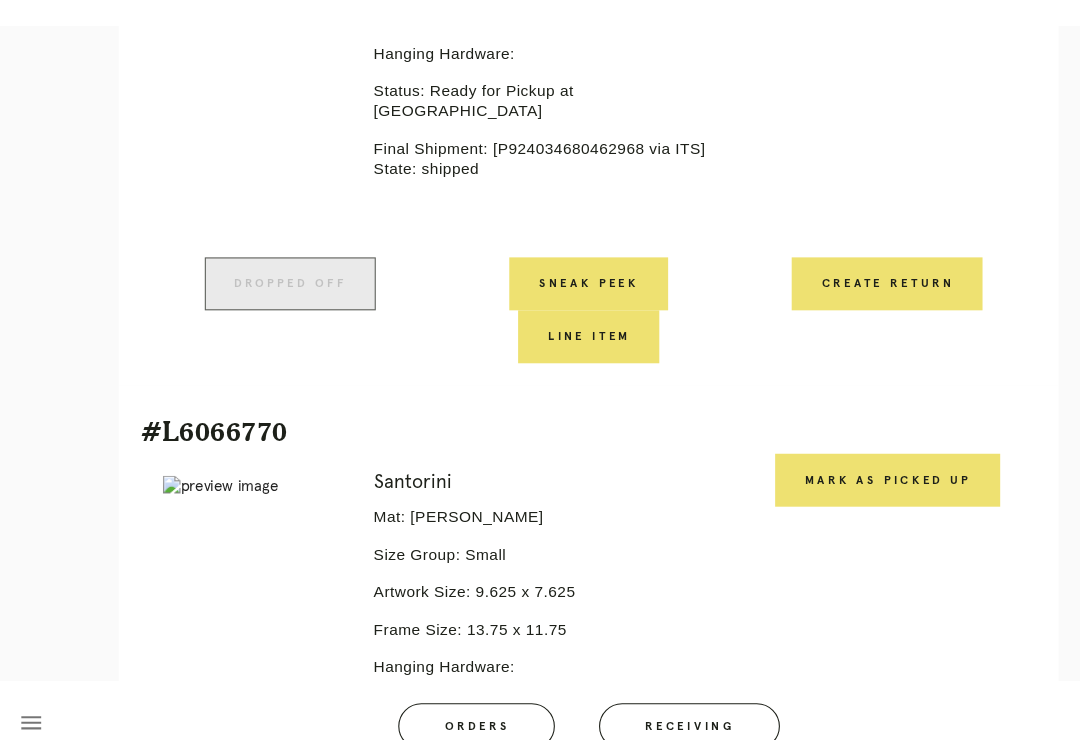 click on "Mark as Picked Up" at bounding box center (811, 477) 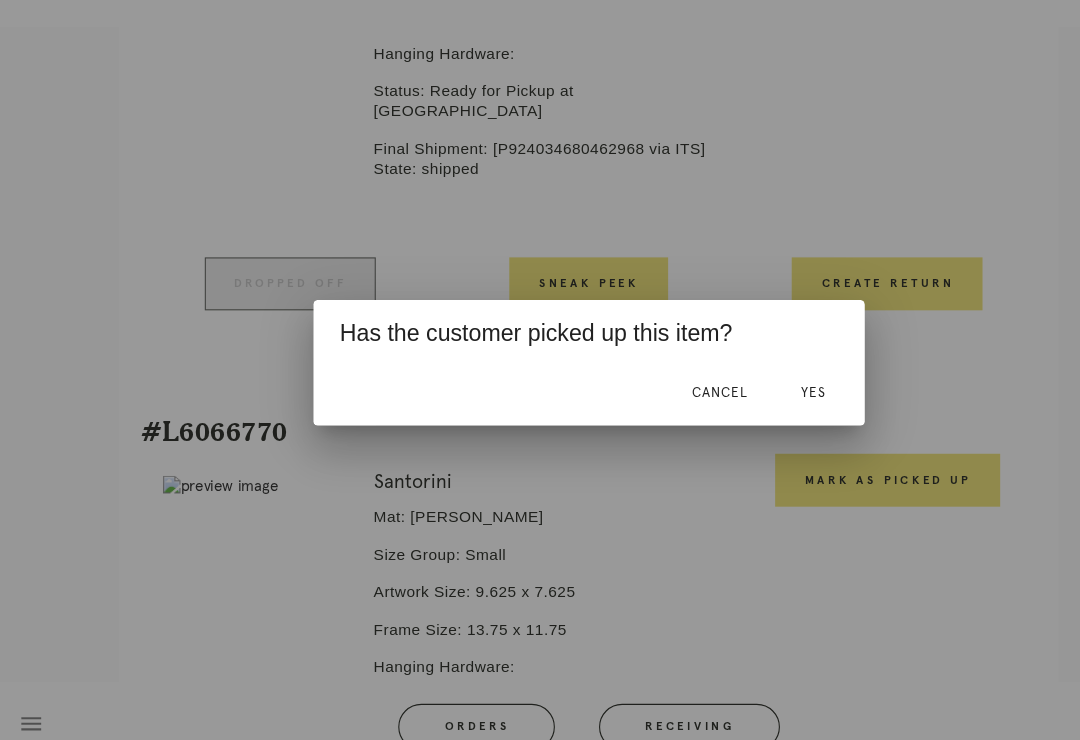 click on "Yes" at bounding box center [743, 397] 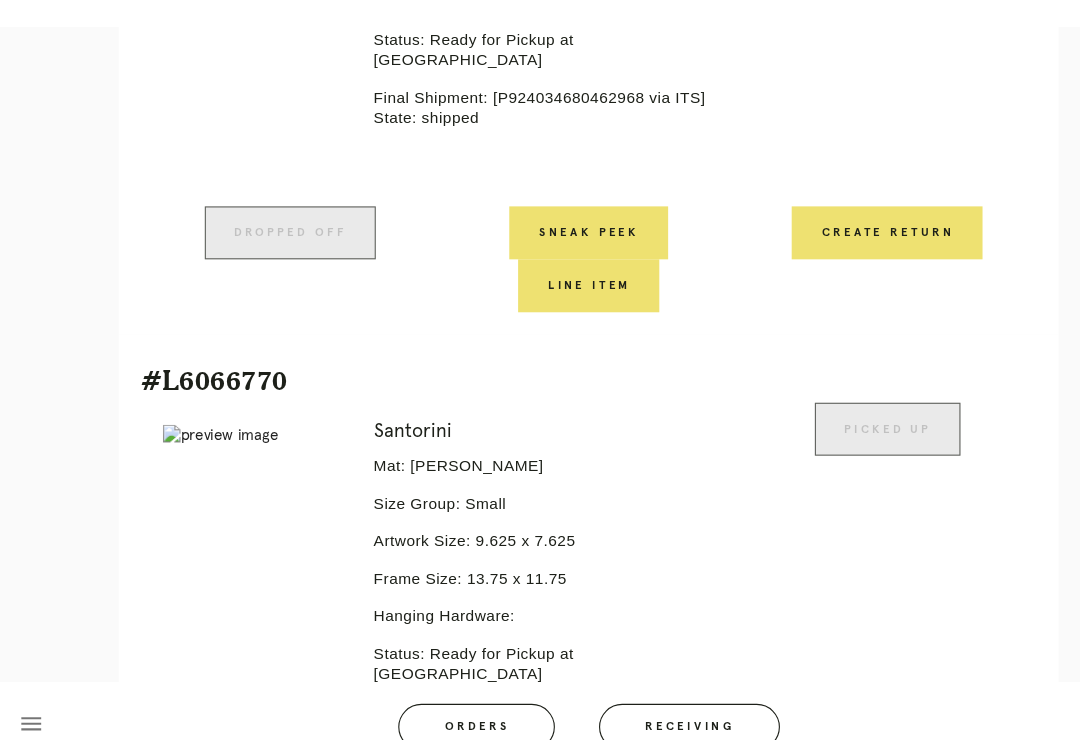 scroll, scrollTop: 1001, scrollLeft: 0, axis: vertical 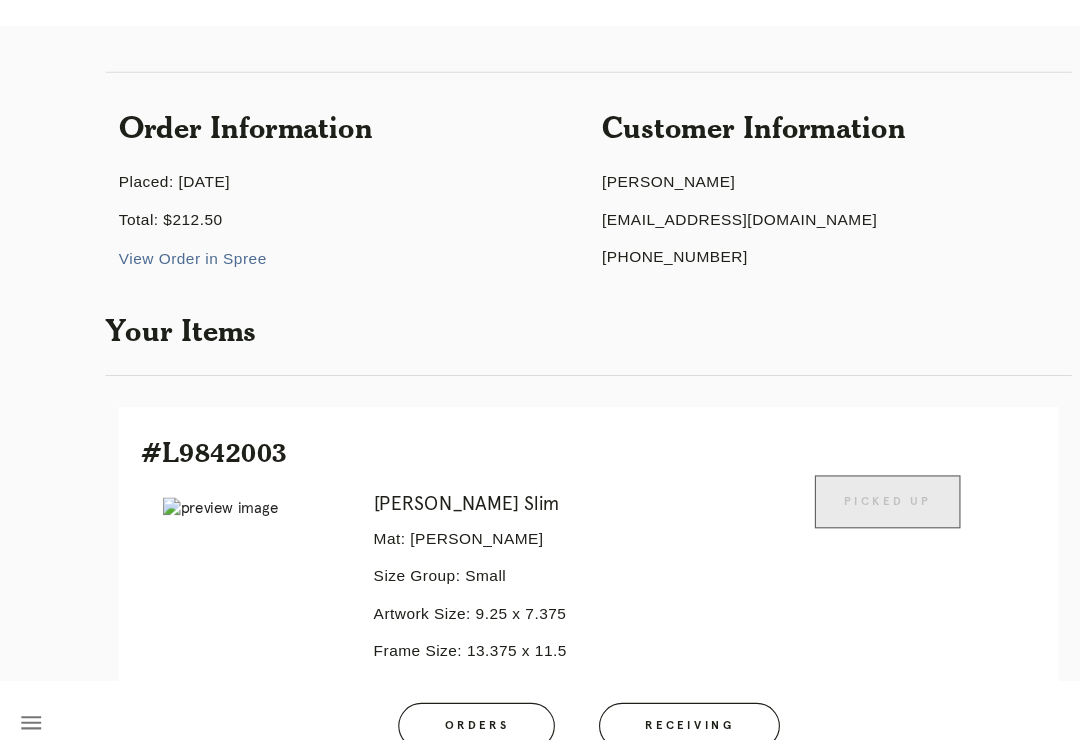 click on "Orders" at bounding box center (438, 700) 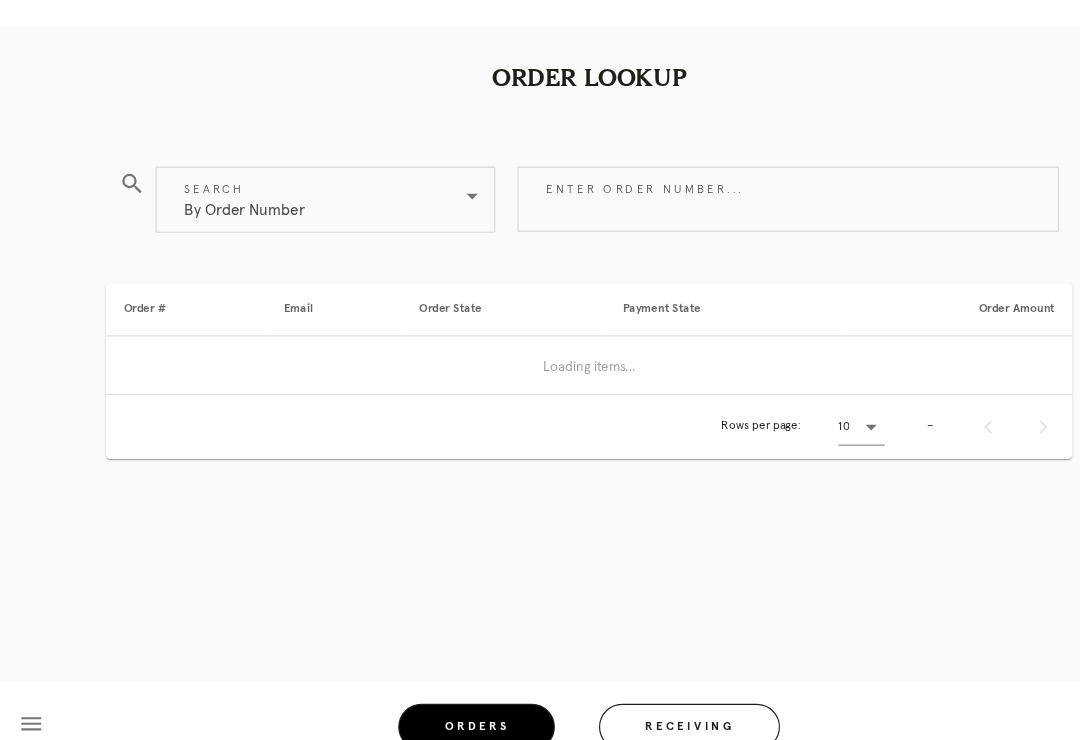 scroll, scrollTop: 31, scrollLeft: 0, axis: vertical 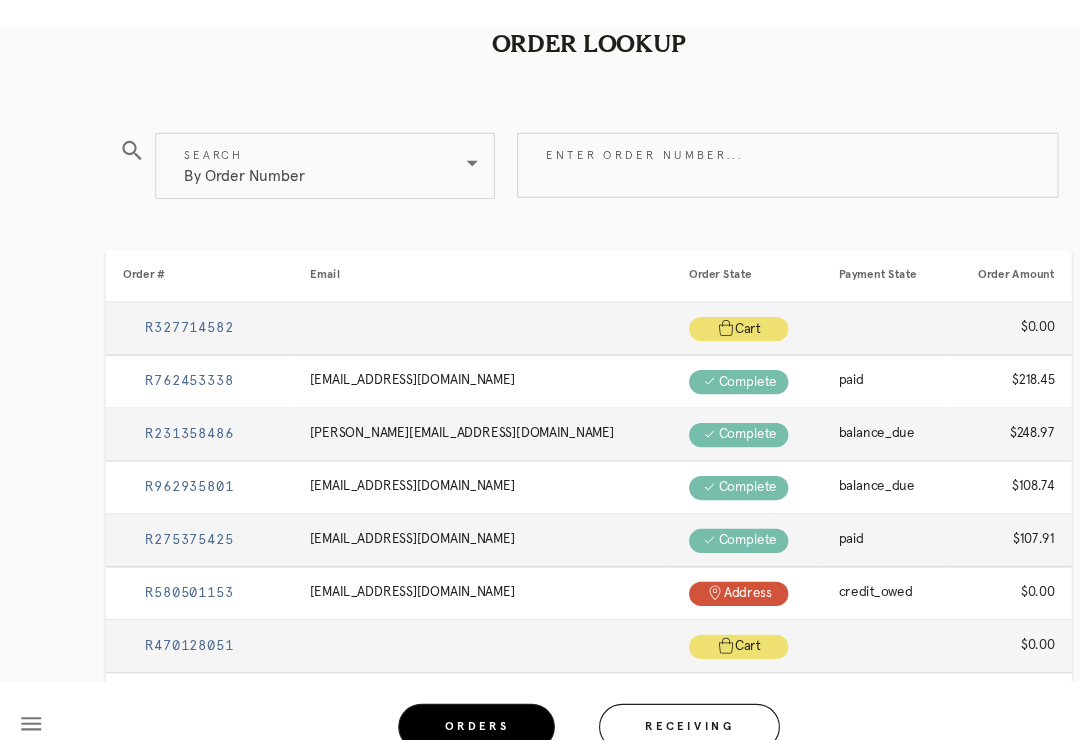 click on "Enter order number..." at bounding box center [720, 190] 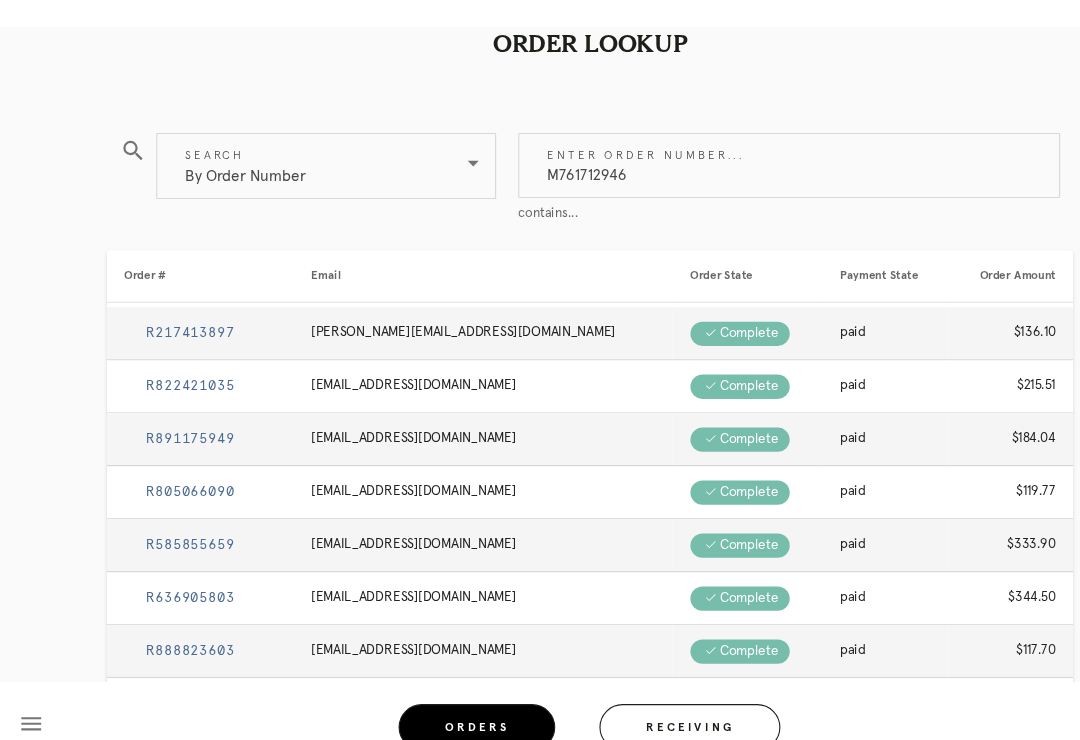 type on "M761712946" 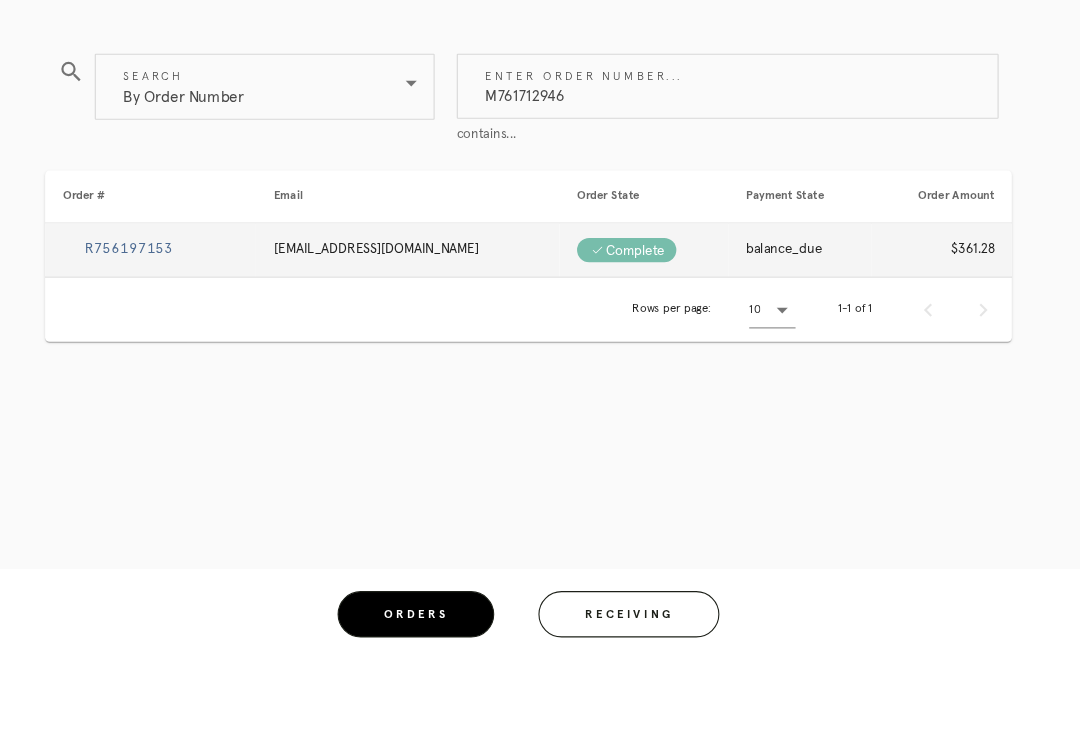 click on "R756197153" at bounding box center [197, 370] 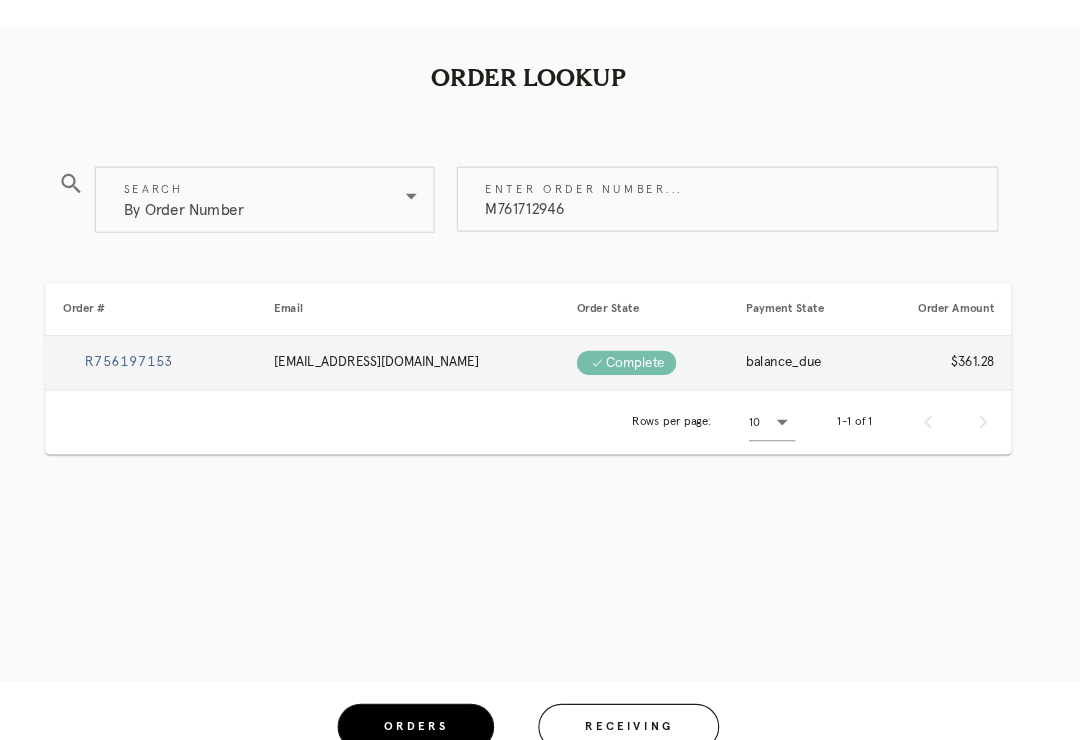 click on "R756197153" at bounding box center (178, 369) 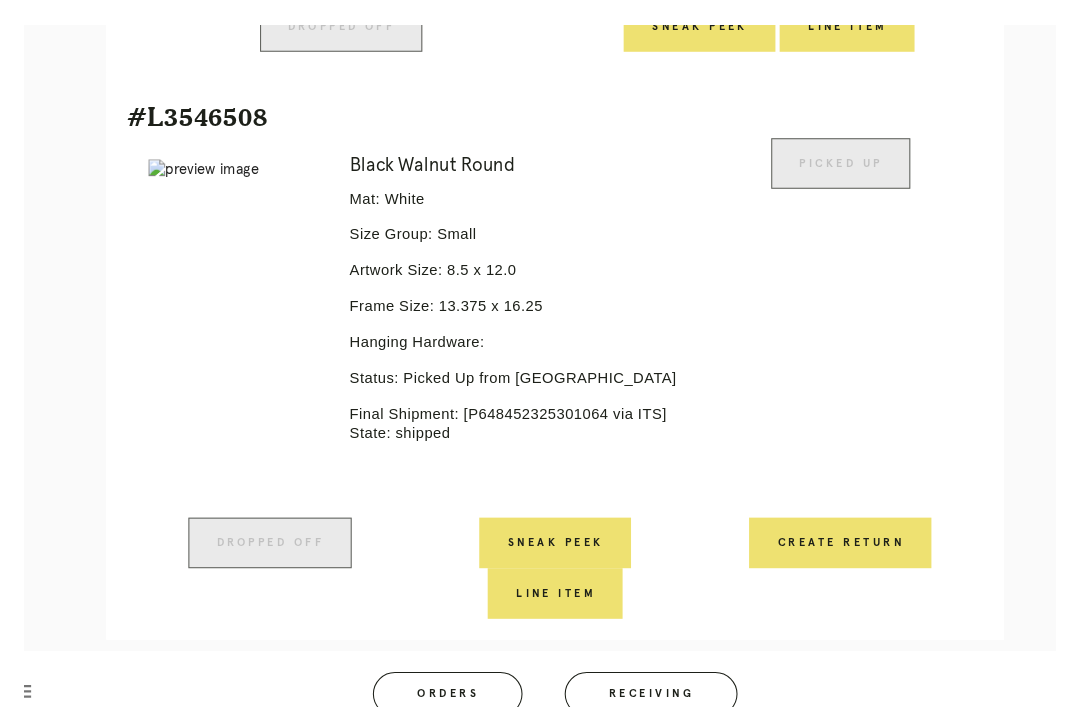 scroll, scrollTop: 1001, scrollLeft: 0, axis: vertical 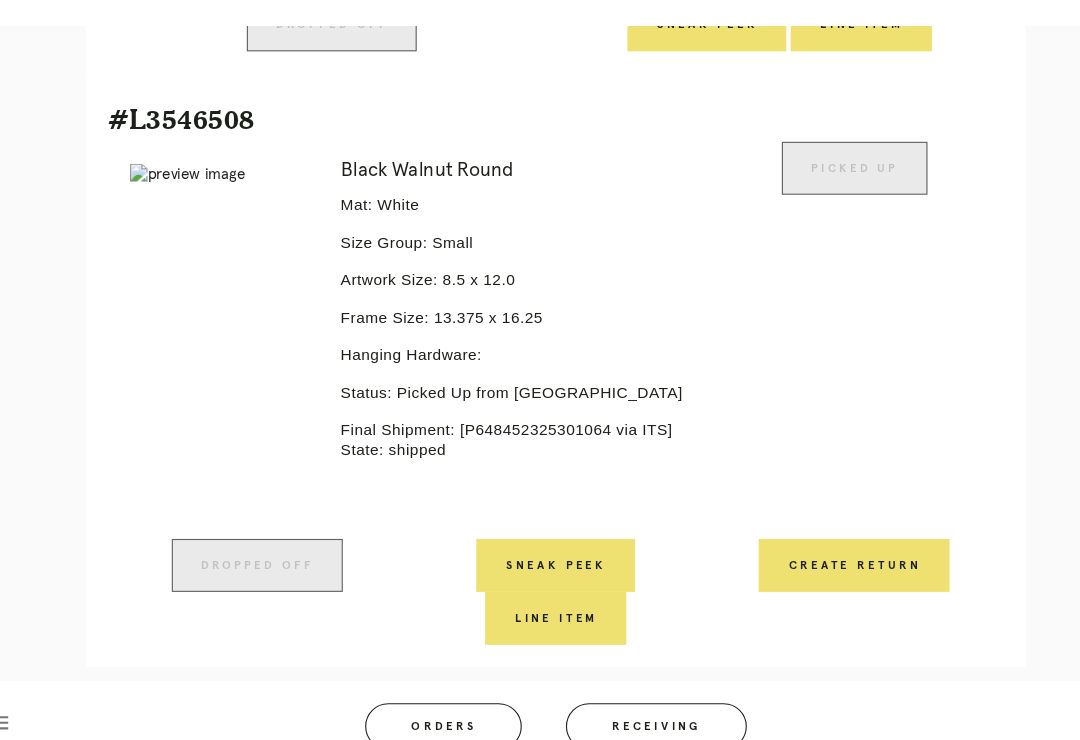 click on "Create Return" at bounding box center (810, 554) 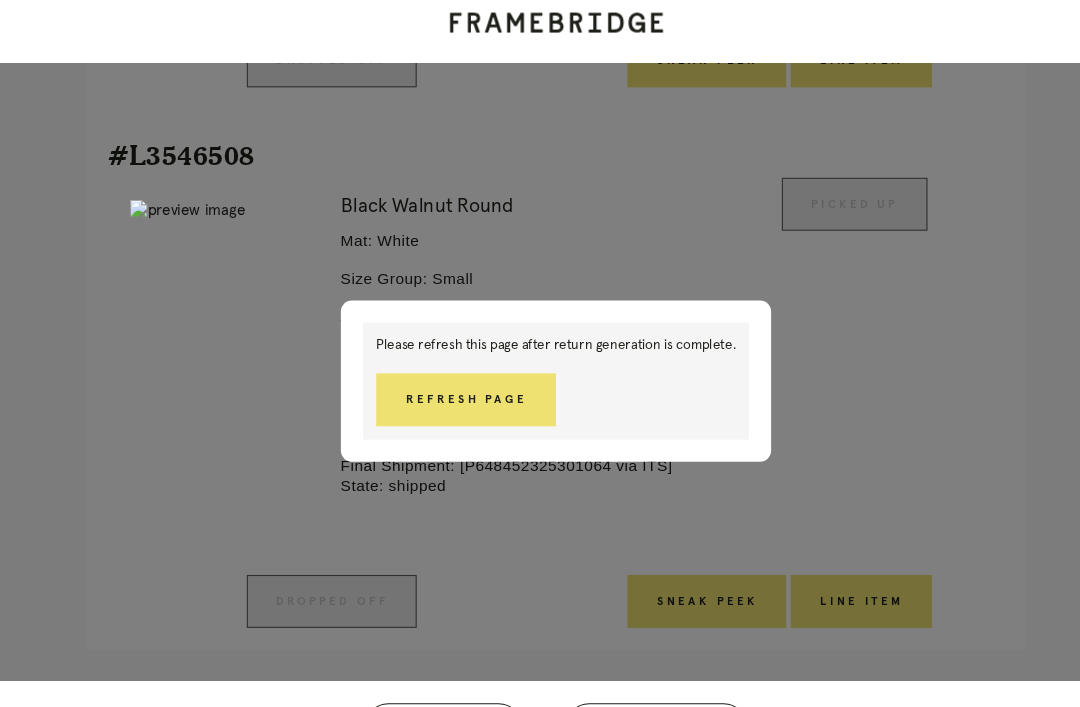 scroll, scrollTop: 1002, scrollLeft: 0, axis: vertical 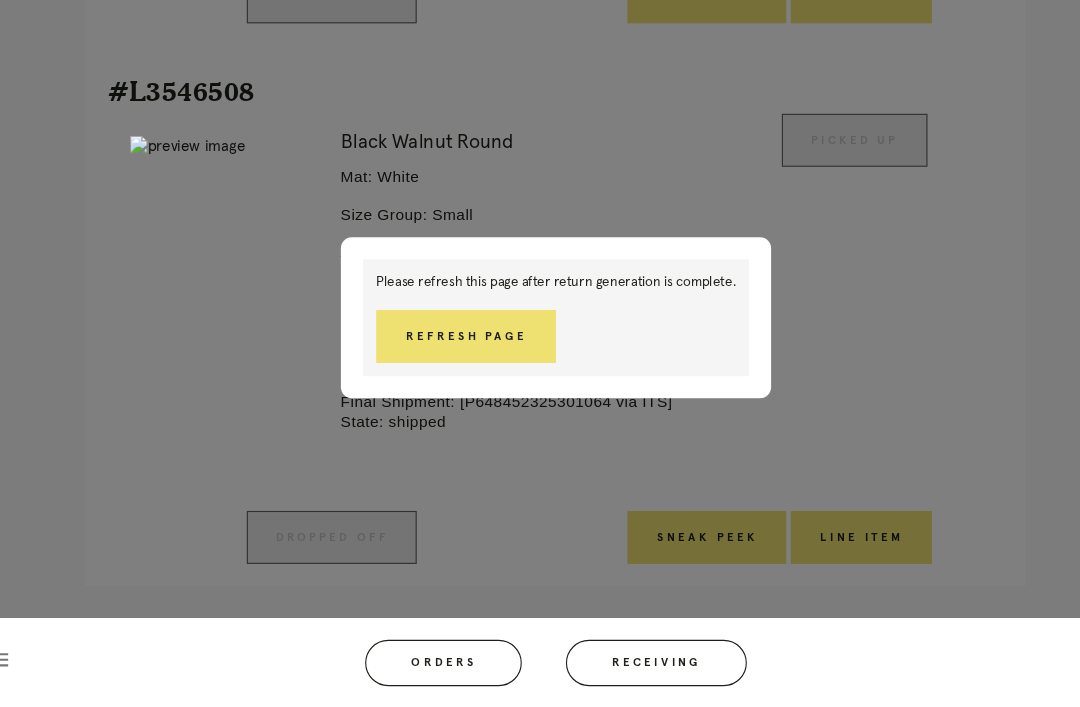 click on "Refresh Page" at bounding box center (458, 371) 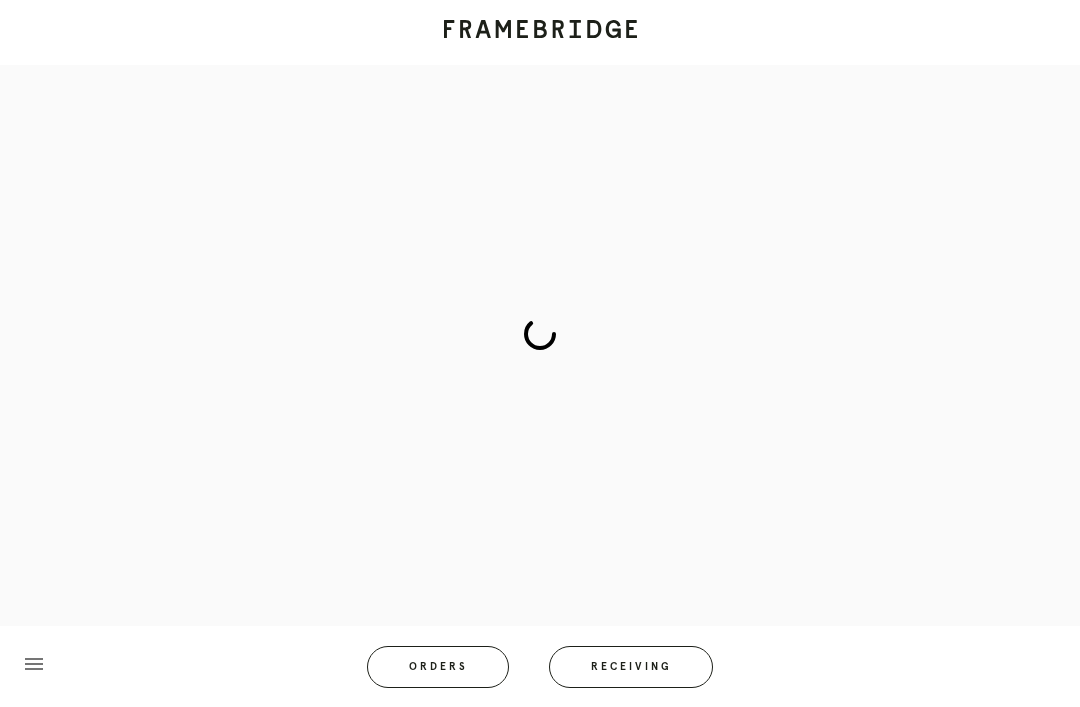 scroll, scrollTop: 149, scrollLeft: 36, axis: both 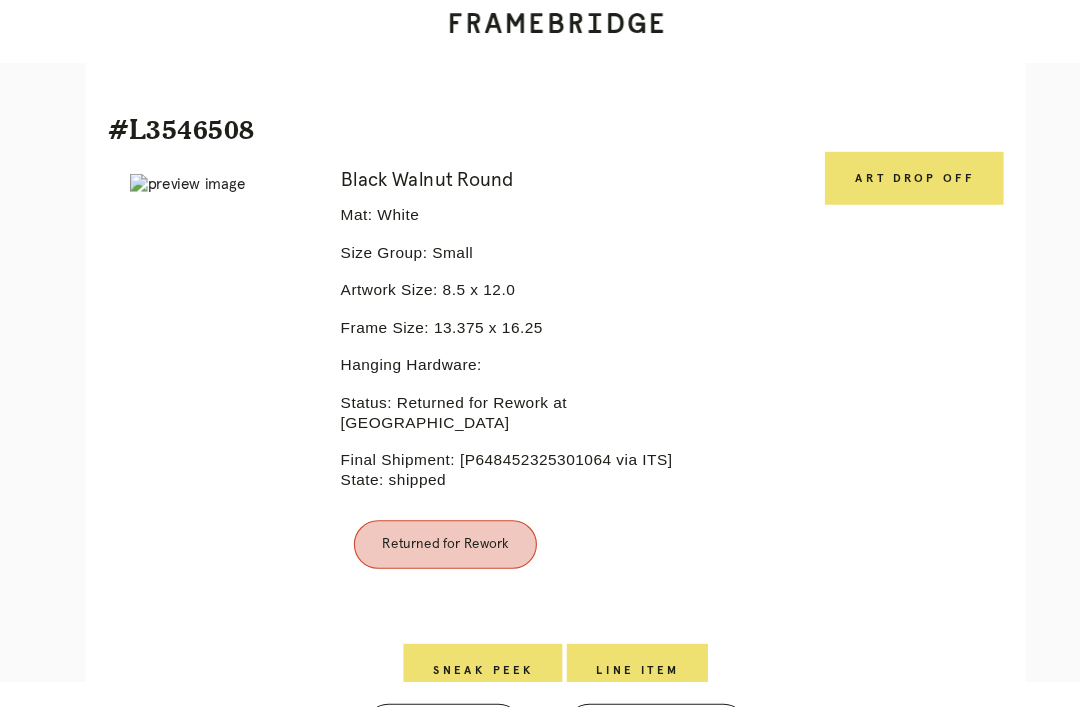 click on "Art drop off" at bounding box center [865, 170] 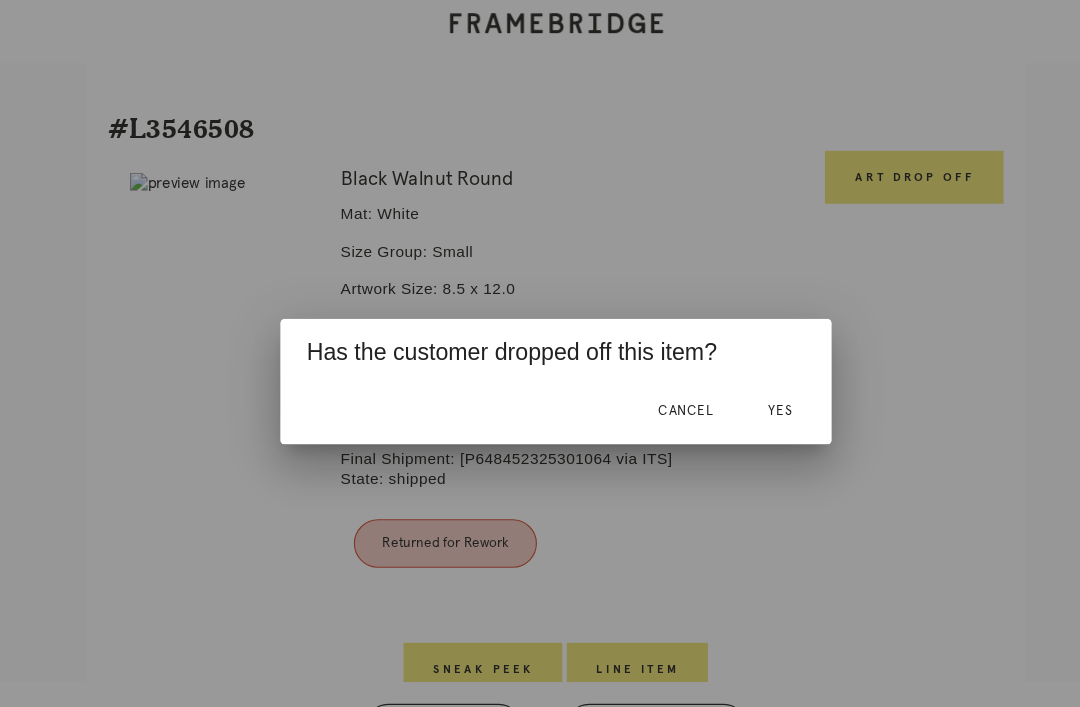 click on "Yes" at bounding box center (743, 381) 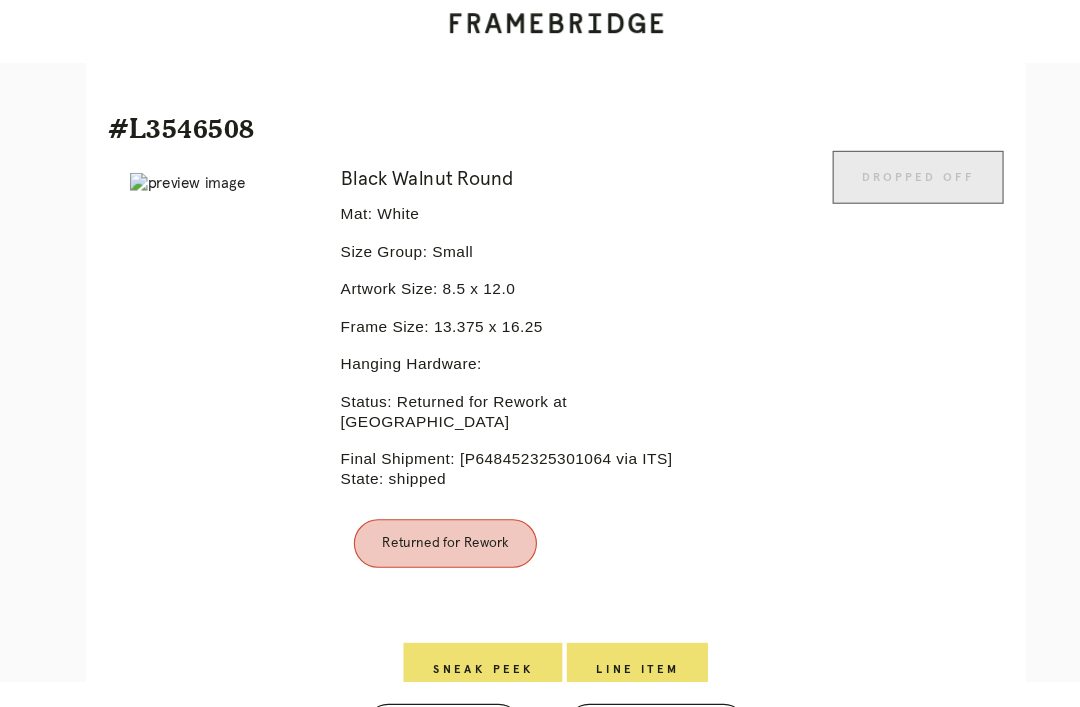 click on "Line Item" at bounding box center (614, 615) 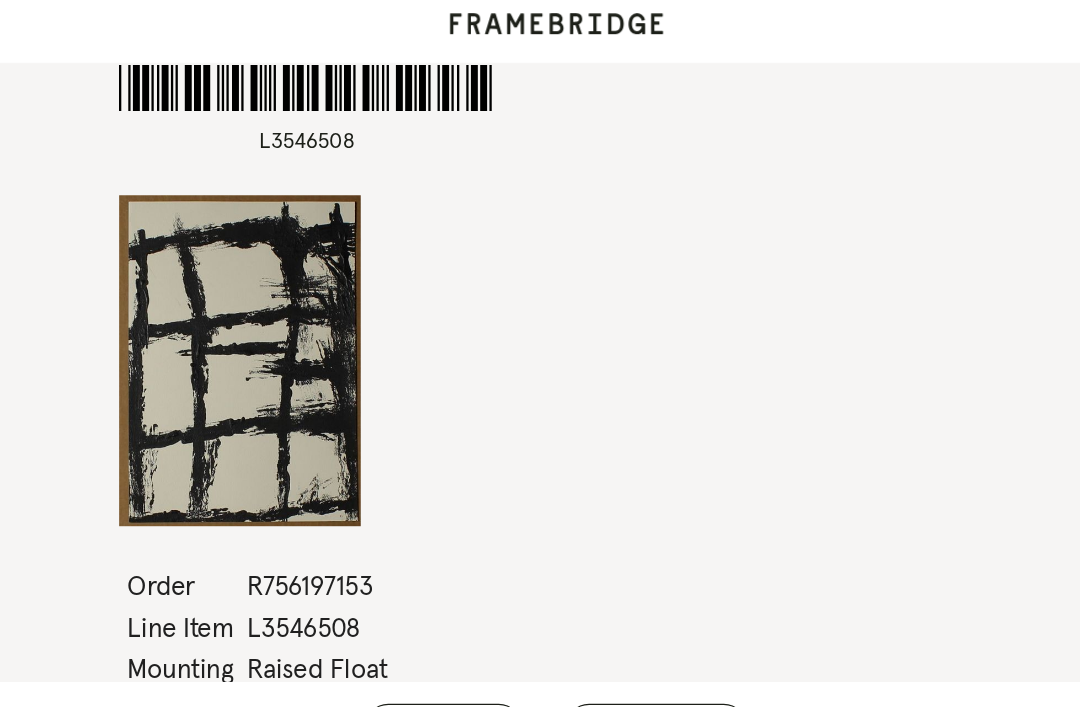 scroll, scrollTop: 0, scrollLeft: 0, axis: both 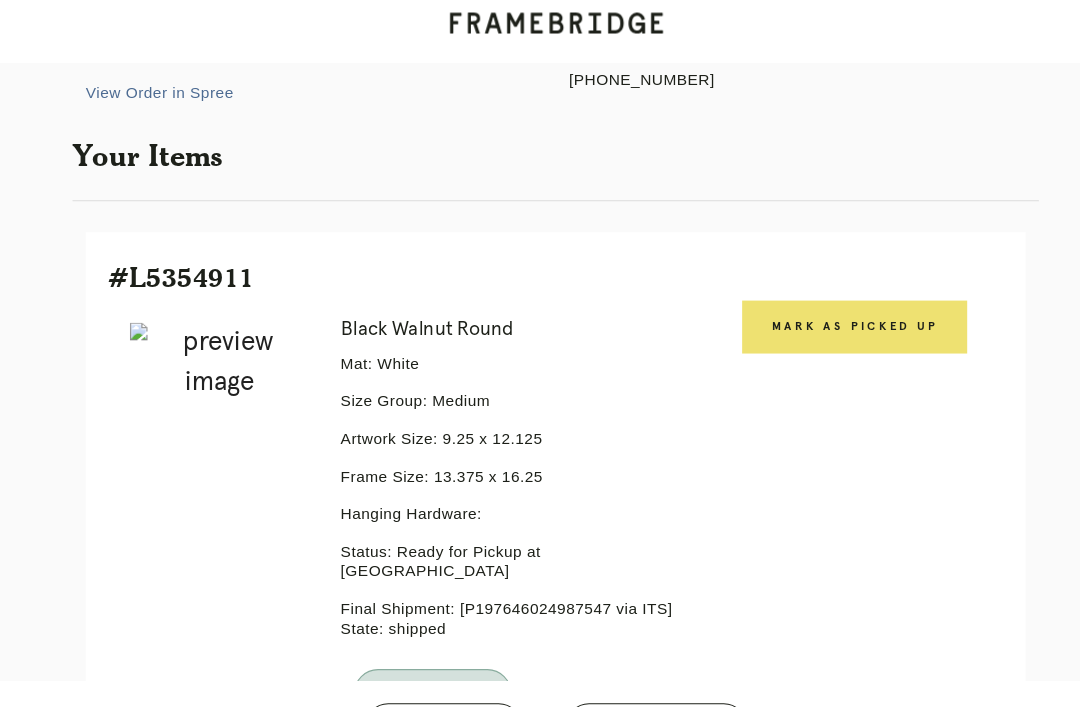click on "Mark as Picked Up" at bounding box center (811, 305) 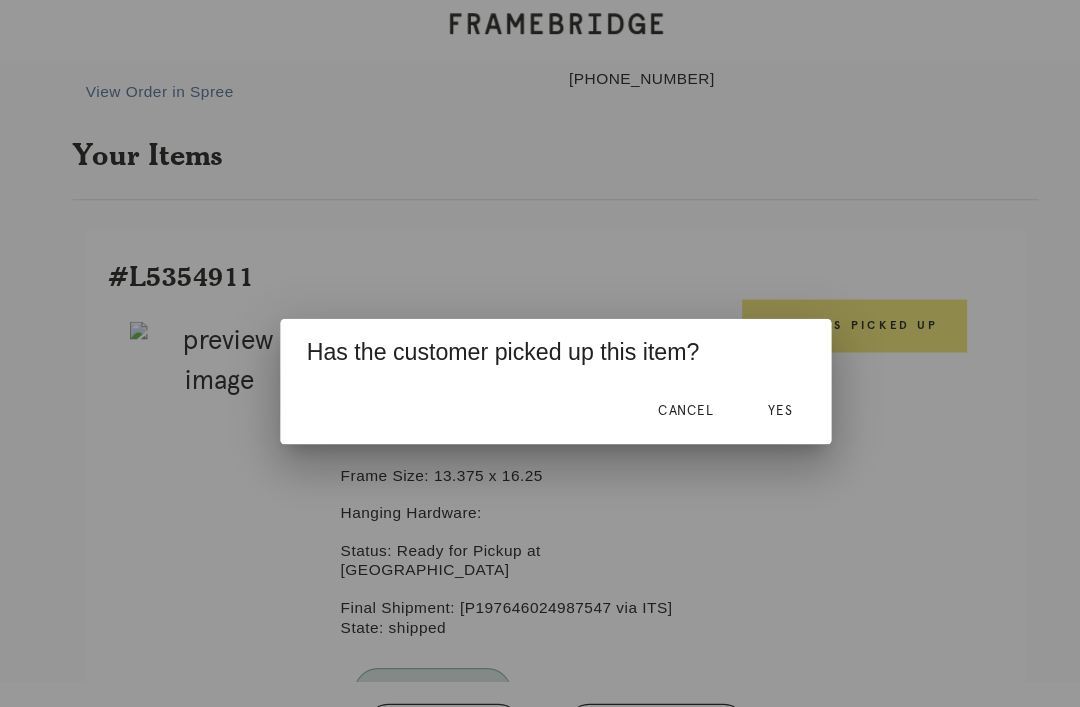 click on "Yes" at bounding box center (743, 380) 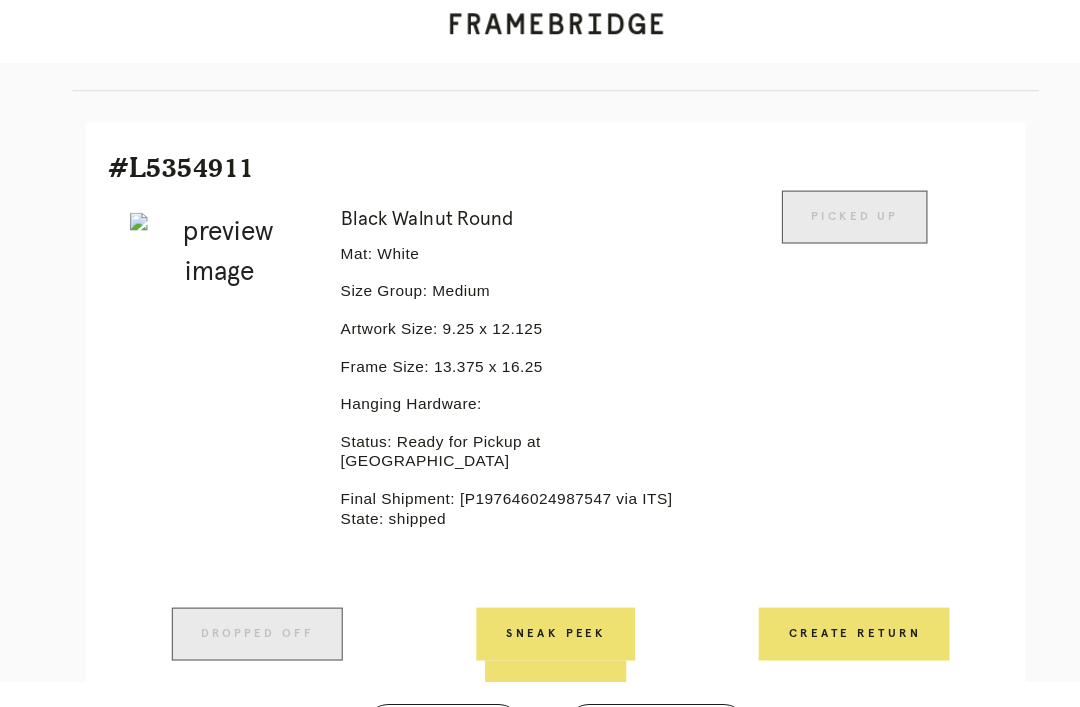 scroll, scrollTop: 489, scrollLeft: 0, axis: vertical 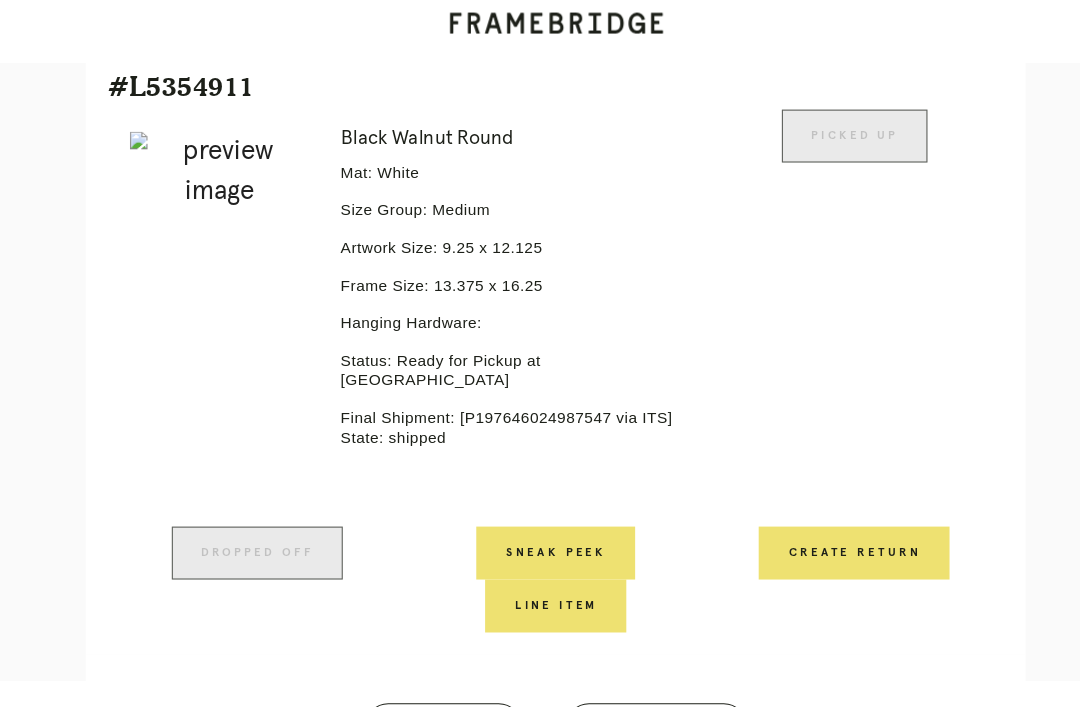click on "Create Return" at bounding box center (810, 510) 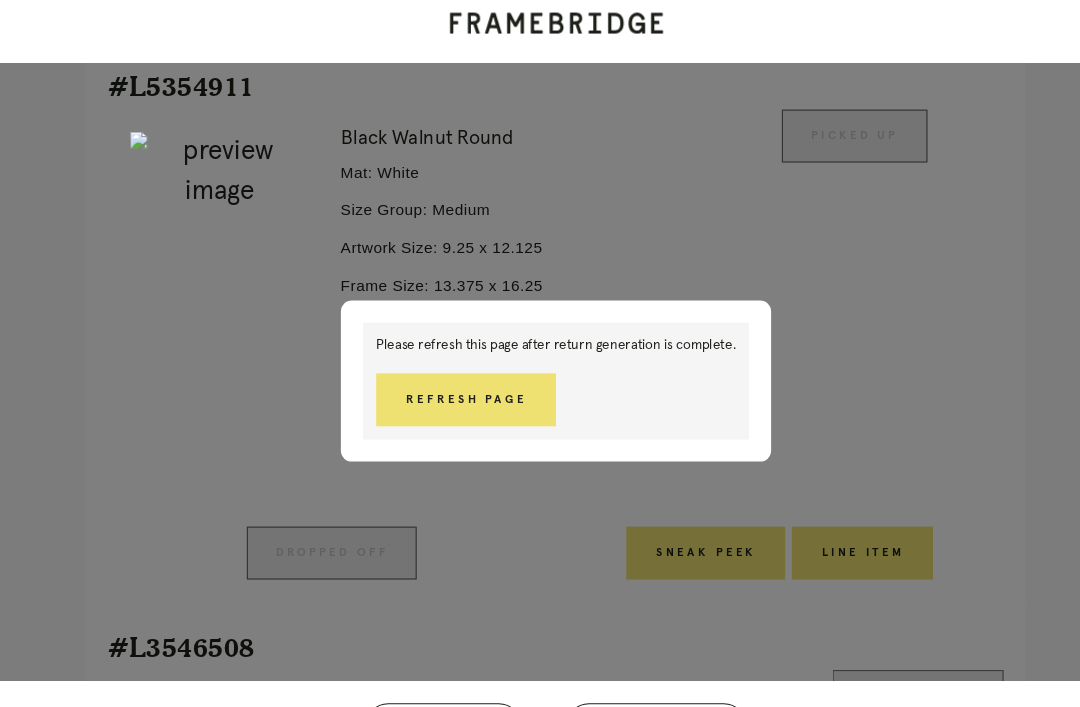 scroll, scrollTop: 489, scrollLeft: 0, axis: vertical 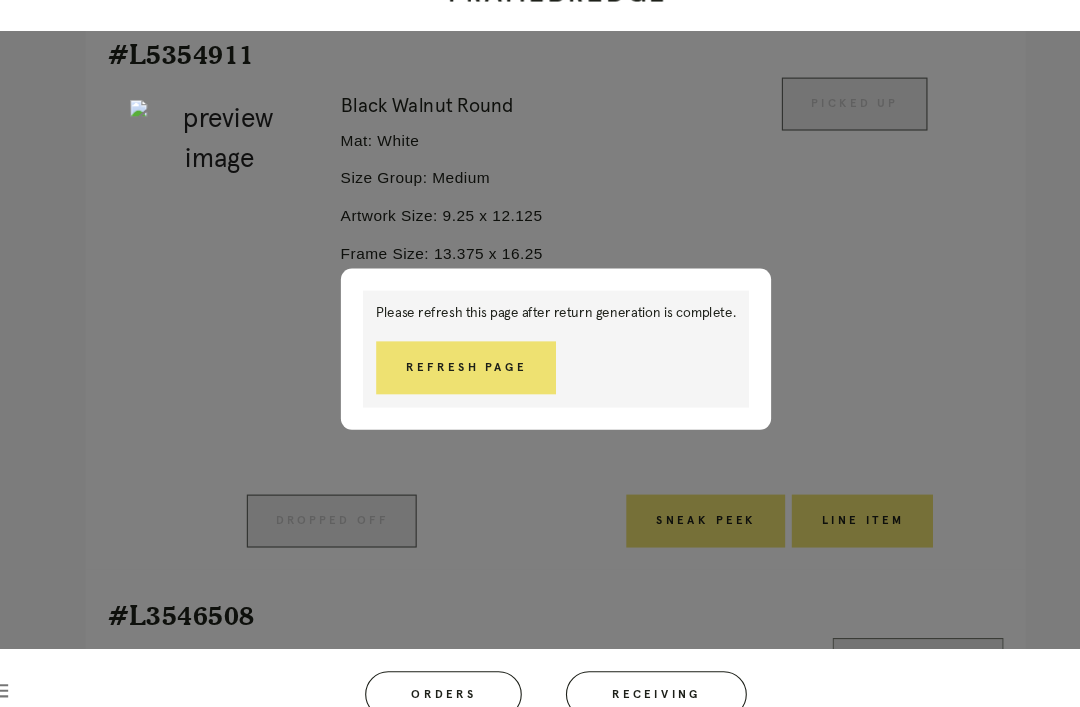 click on "Refresh Page" at bounding box center (458, 371) 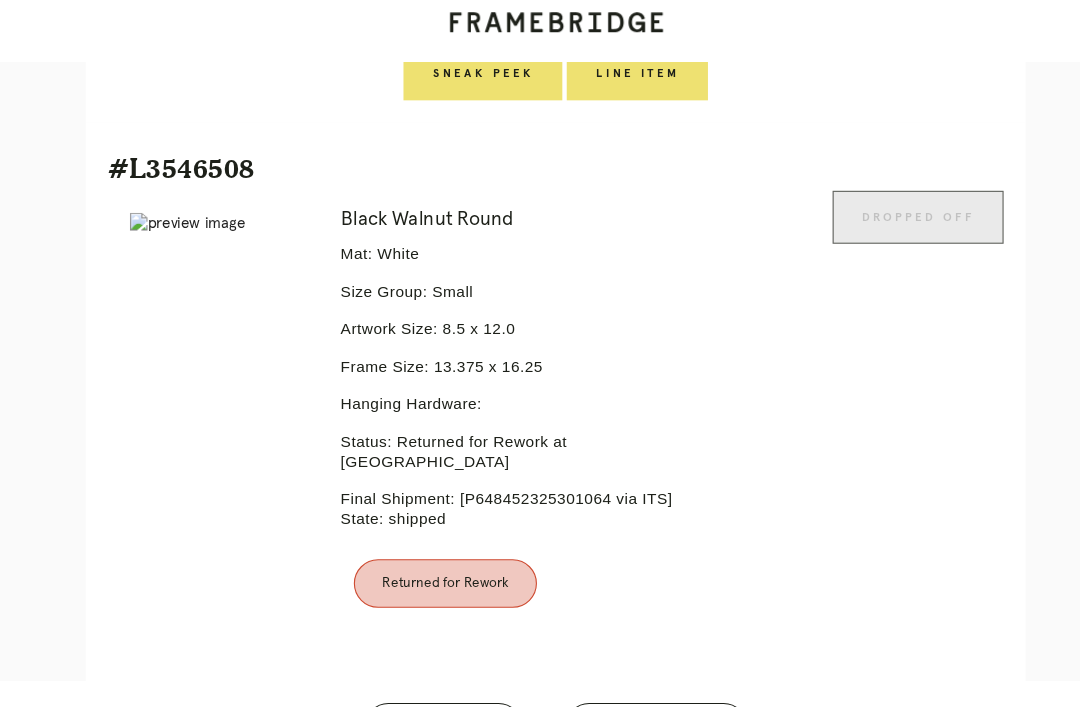 scroll, scrollTop: 992, scrollLeft: 0, axis: vertical 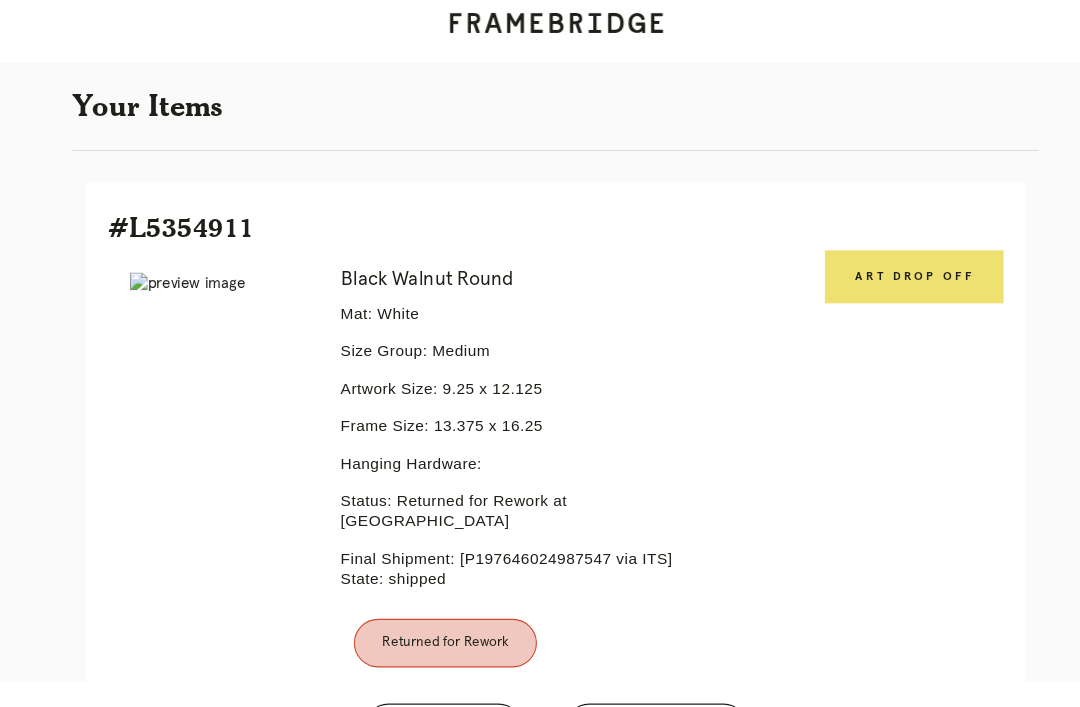 click on "Art drop off" at bounding box center [865, 259] 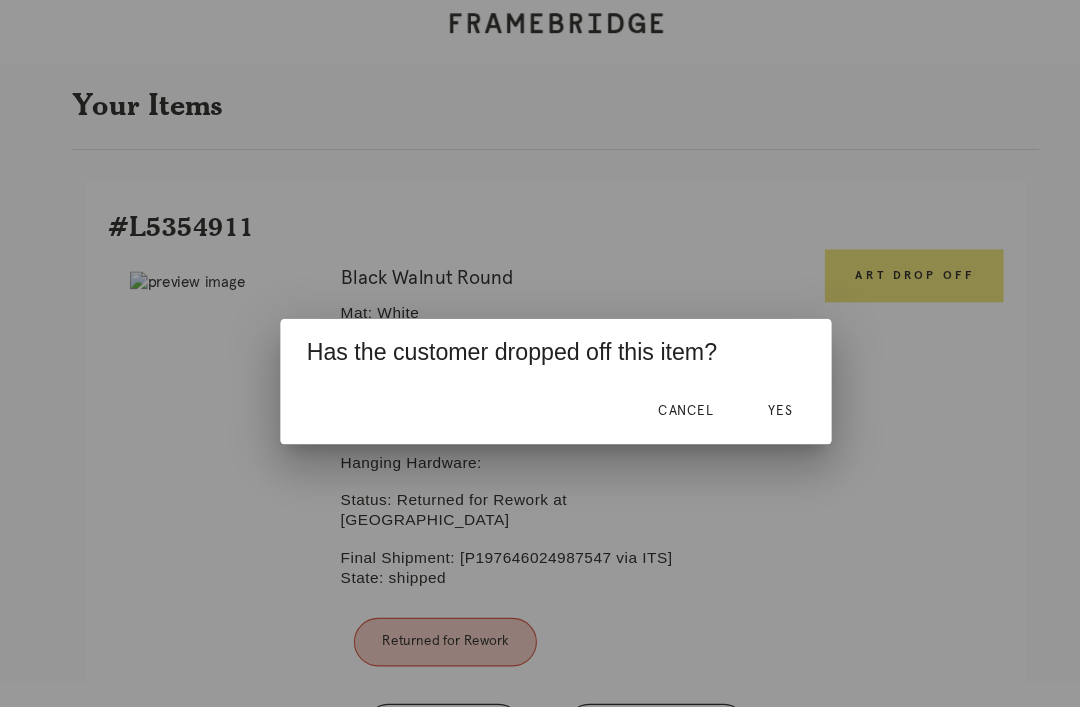 click on "Yes" at bounding box center (743, 381) 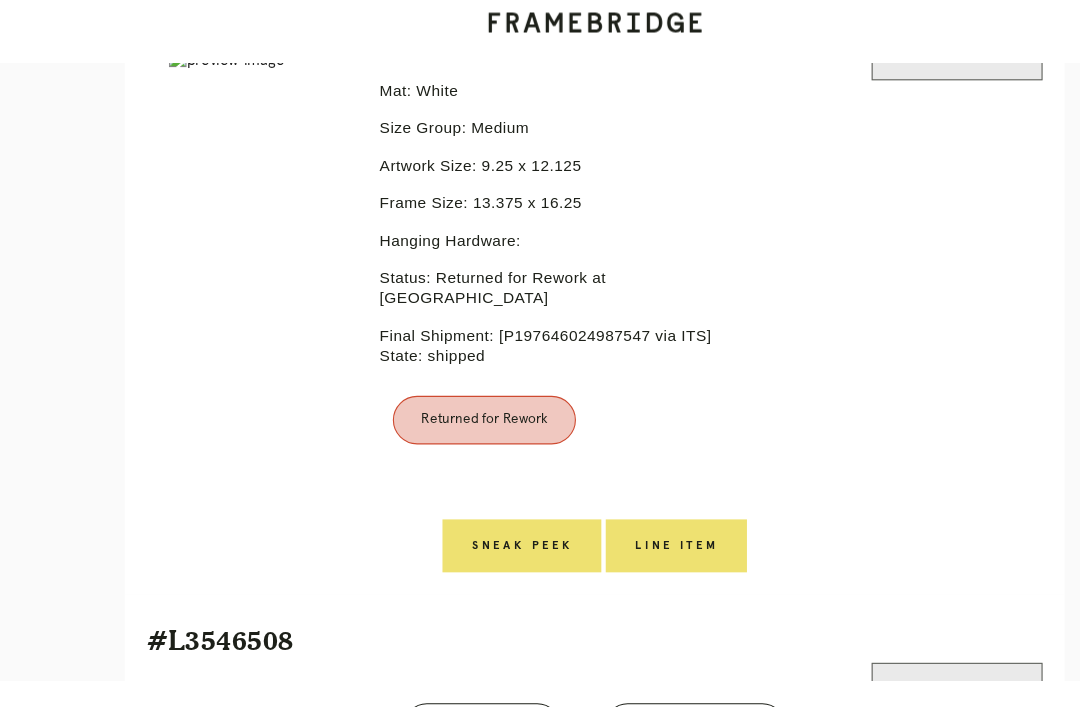 click on "Line Item" at bounding box center [614, 503] 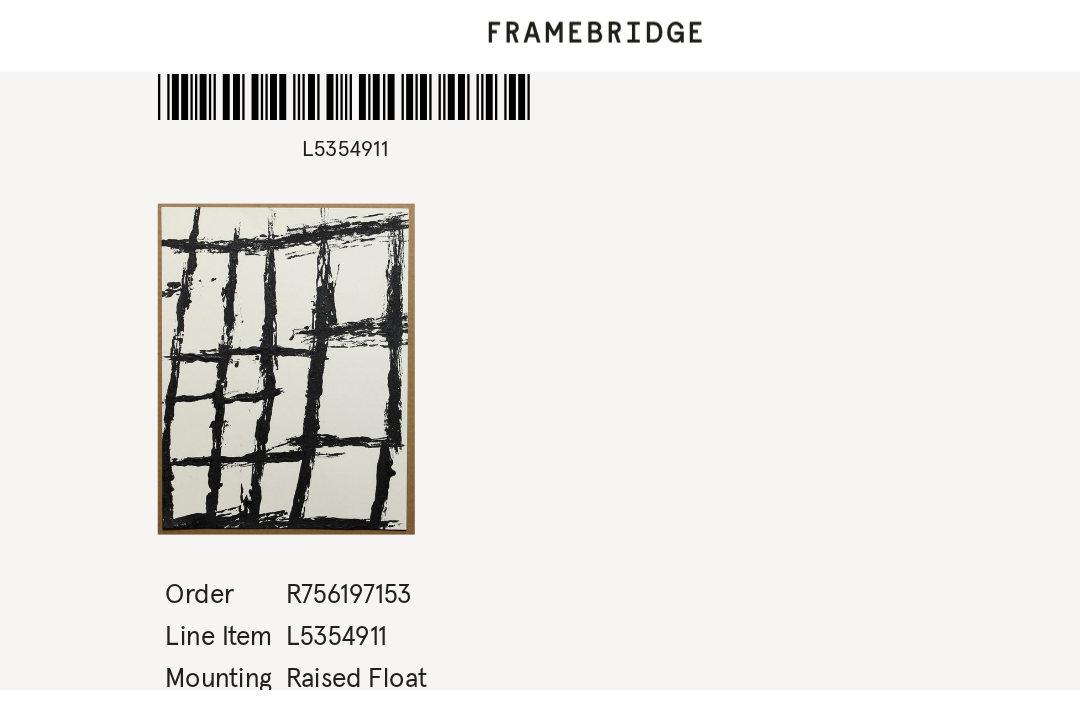 scroll, scrollTop: 0, scrollLeft: 0, axis: both 